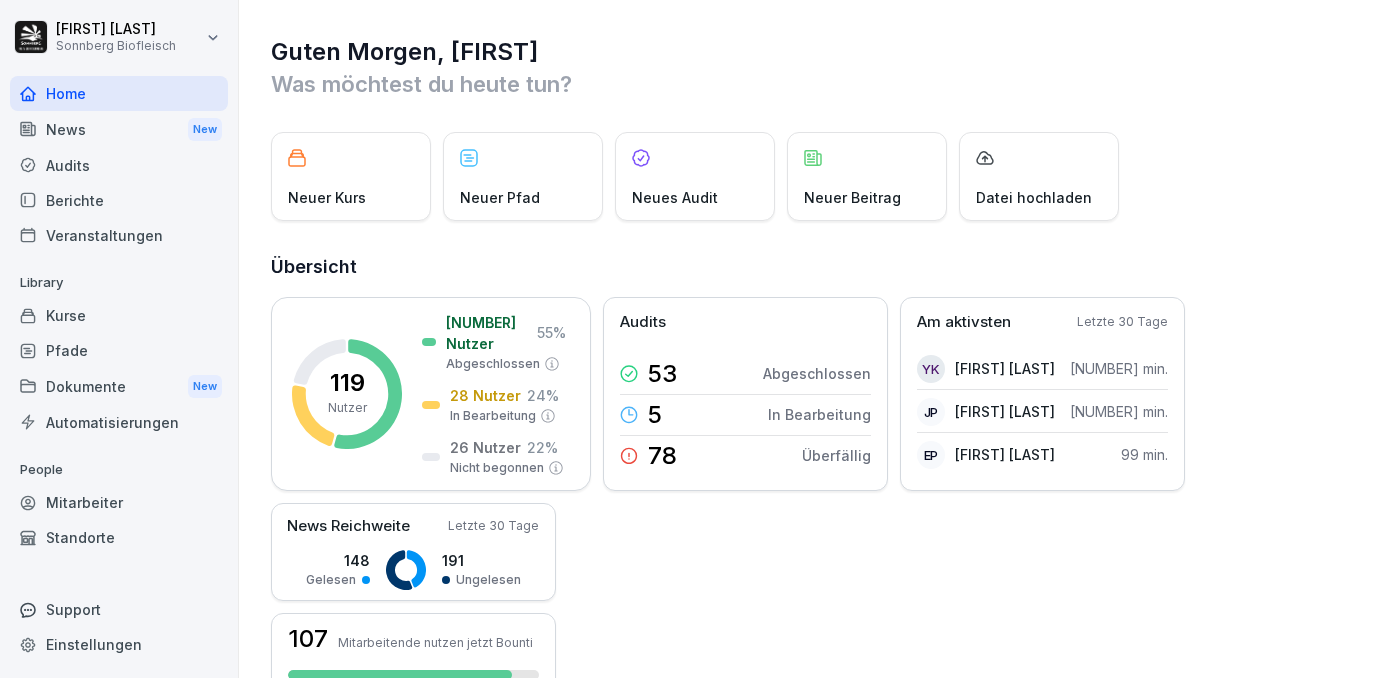scroll, scrollTop: 0, scrollLeft: 0, axis: both 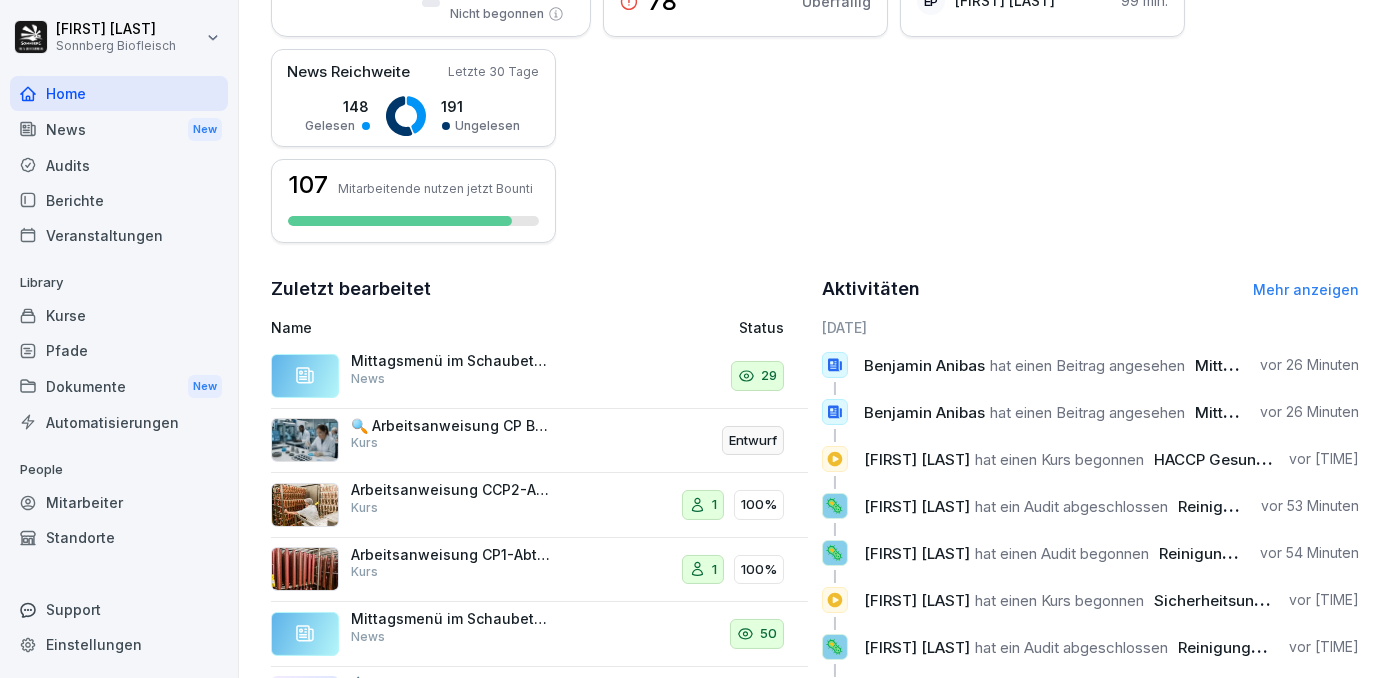 click on "Mehr anzeigen" at bounding box center [1306, 289] 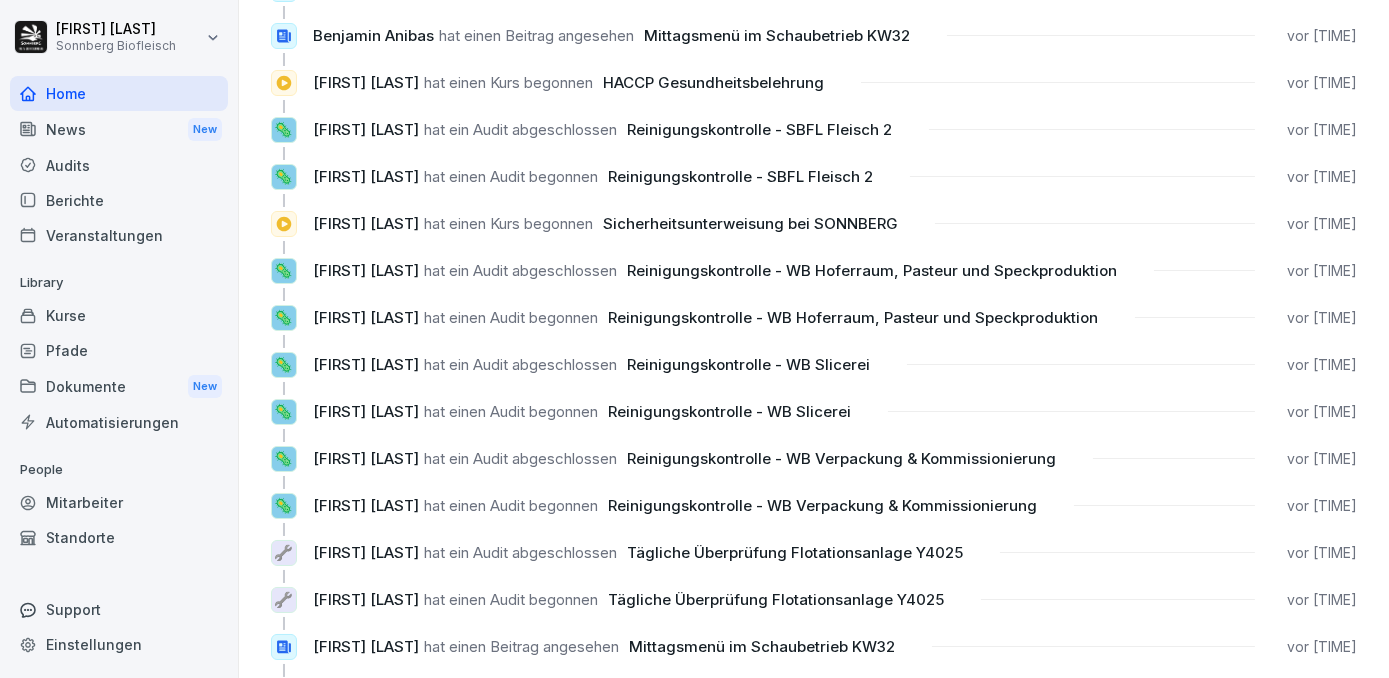 scroll, scrollTop: 0, scrollLeft: 0, axis: both 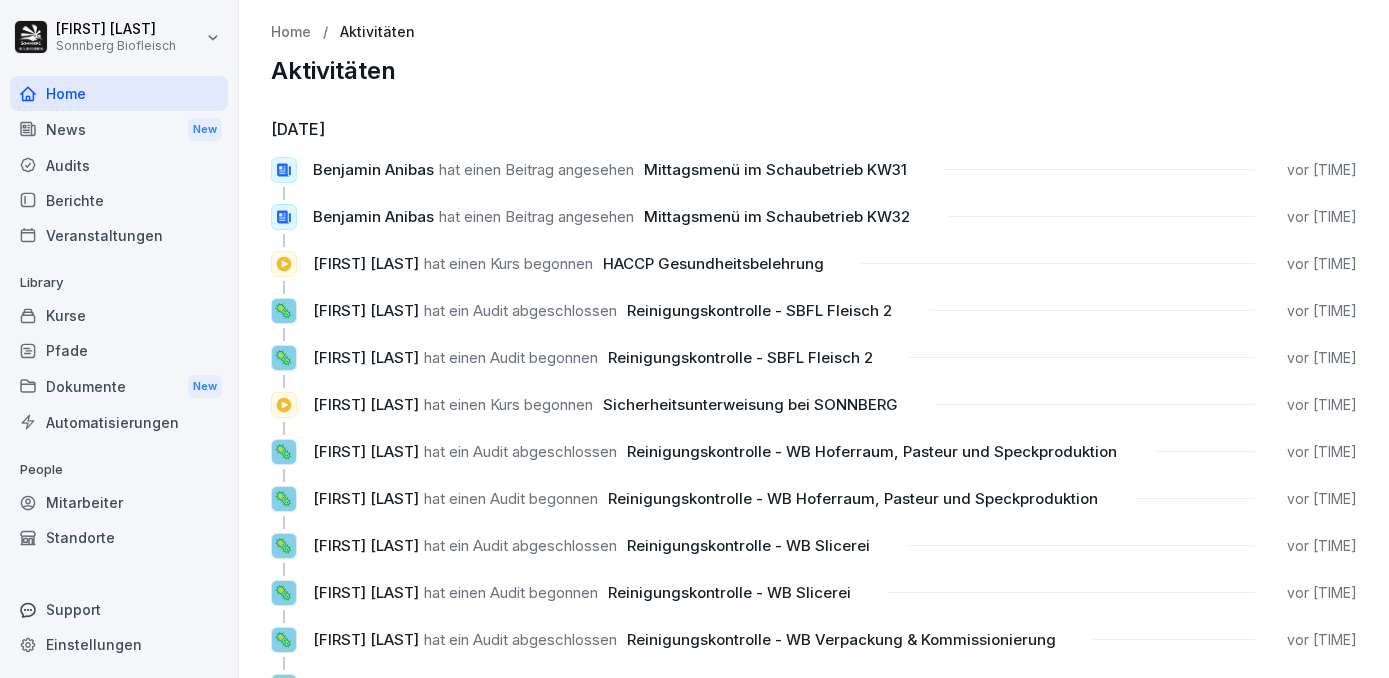 click on "Kurse" at bounding box center (119, 315) 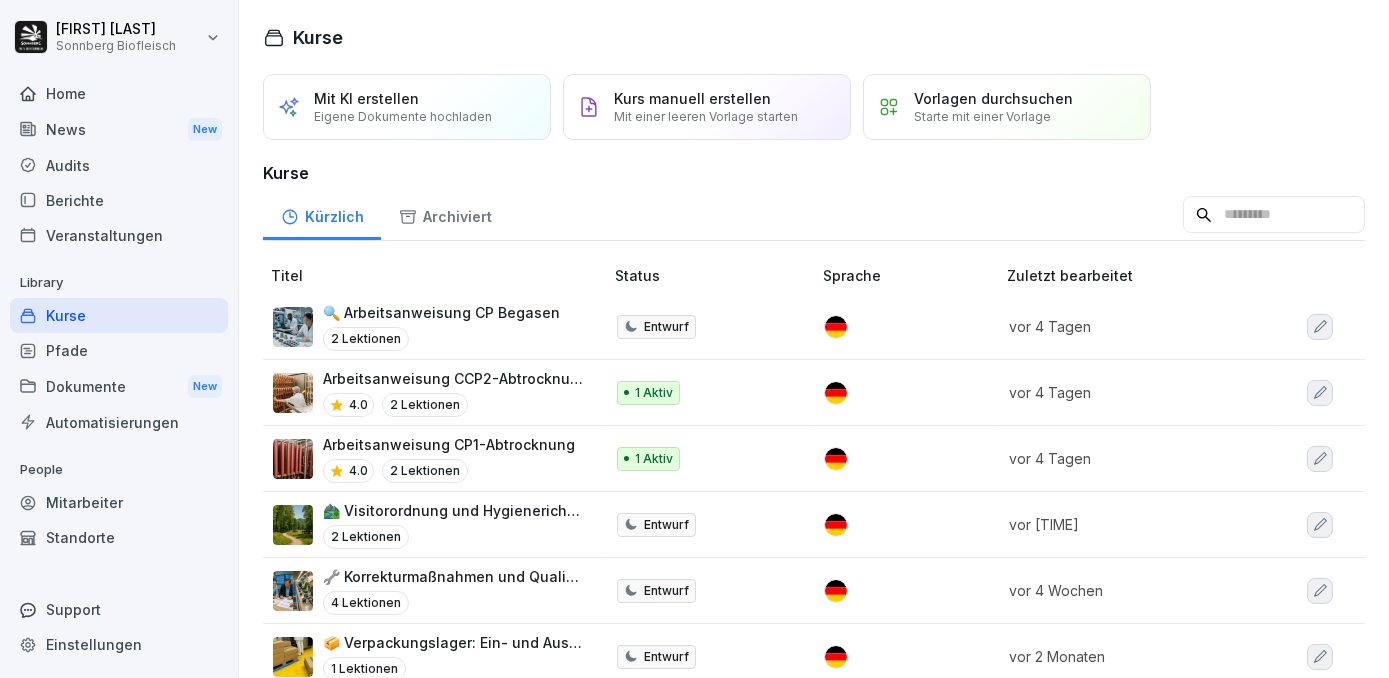 click on "Mitarbeiter" at bounding box center [119, 502] 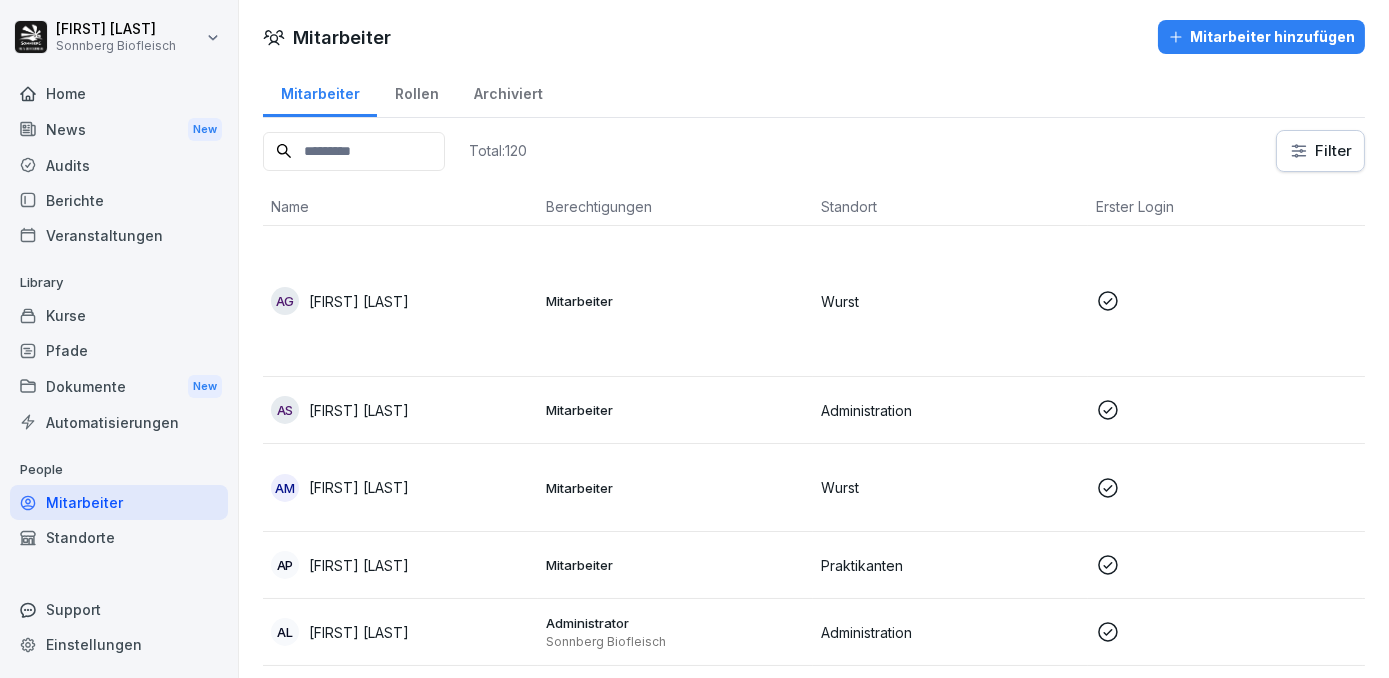 click on "Pfade" at bounding box center (119, 350) 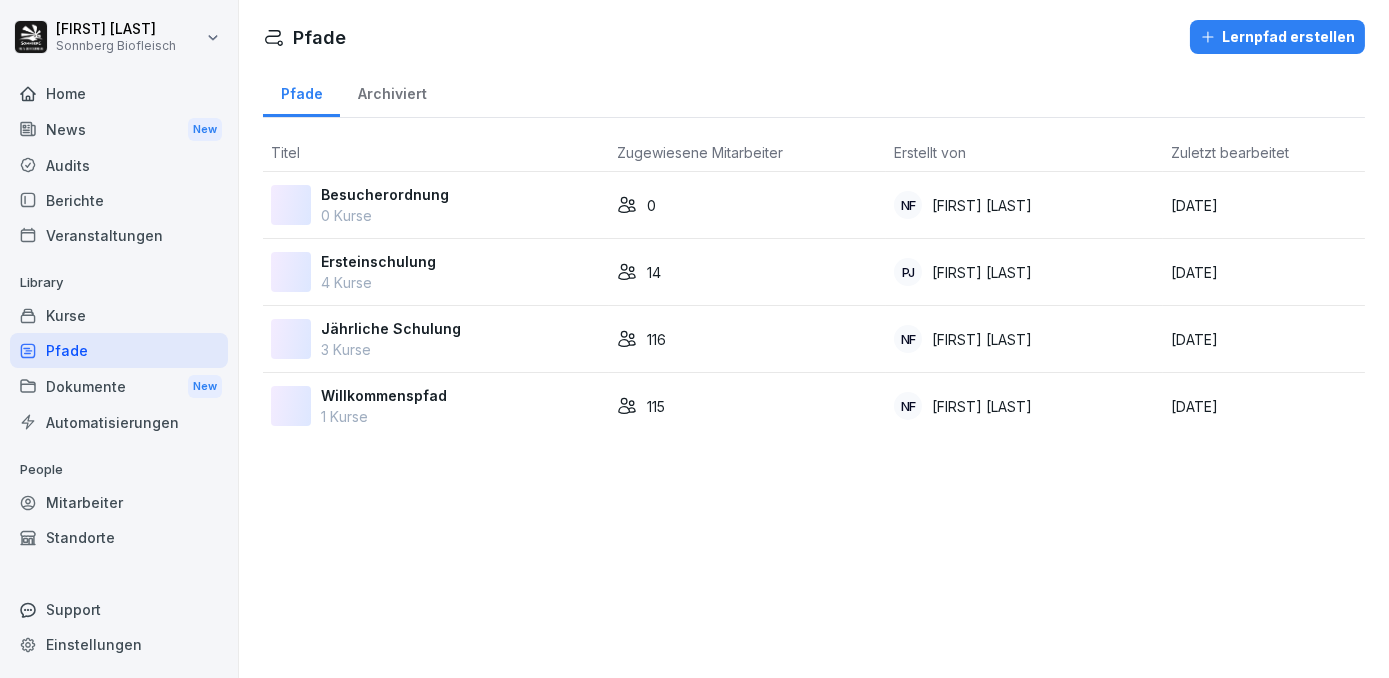 click on "Jährliche Schulung" at bounding box center (391, 328) 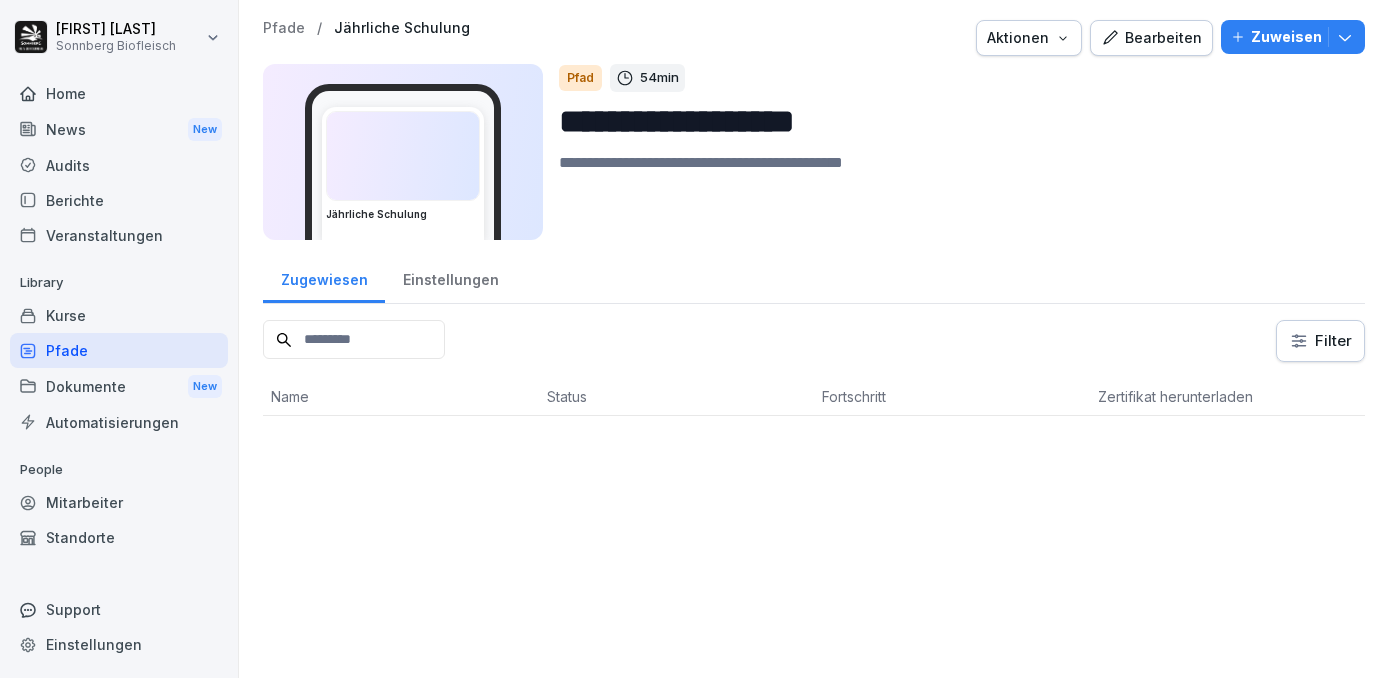 scroll, scrollTop: 0, scrollLeft: 0, axis: both 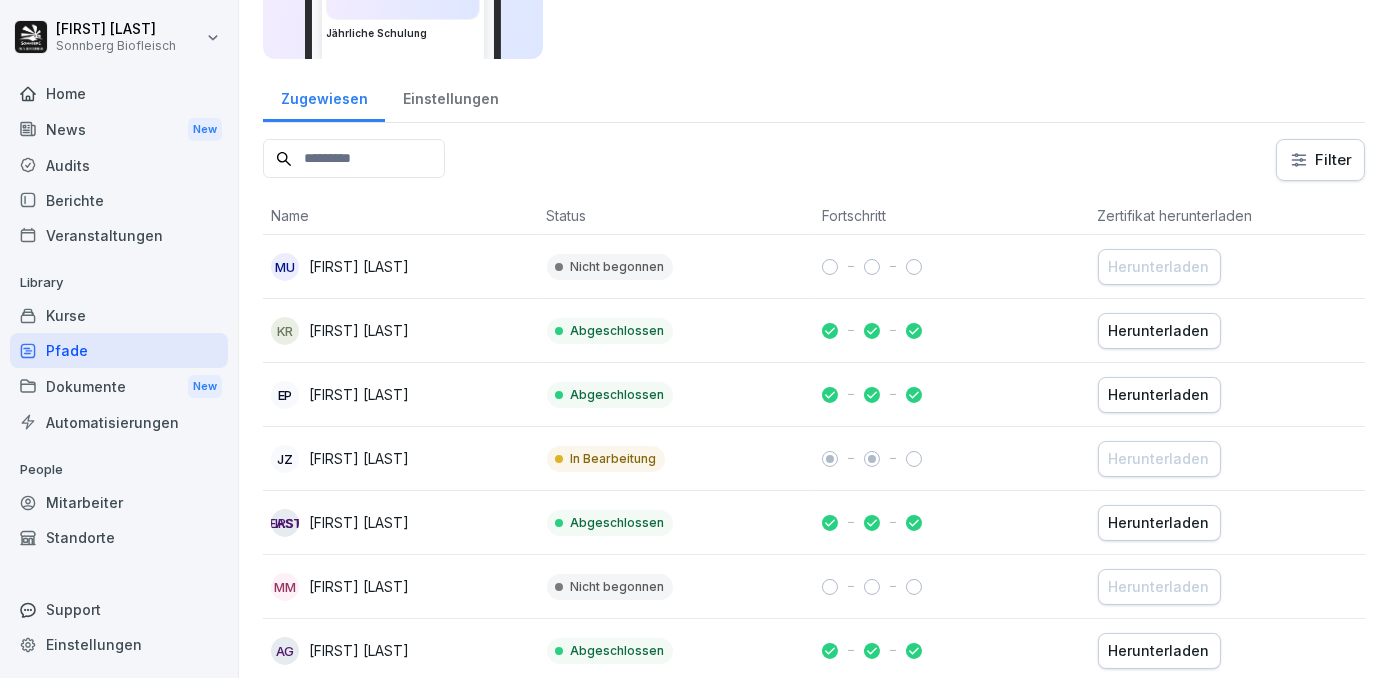 click on "Kurse" at bounding box center [119, 315] 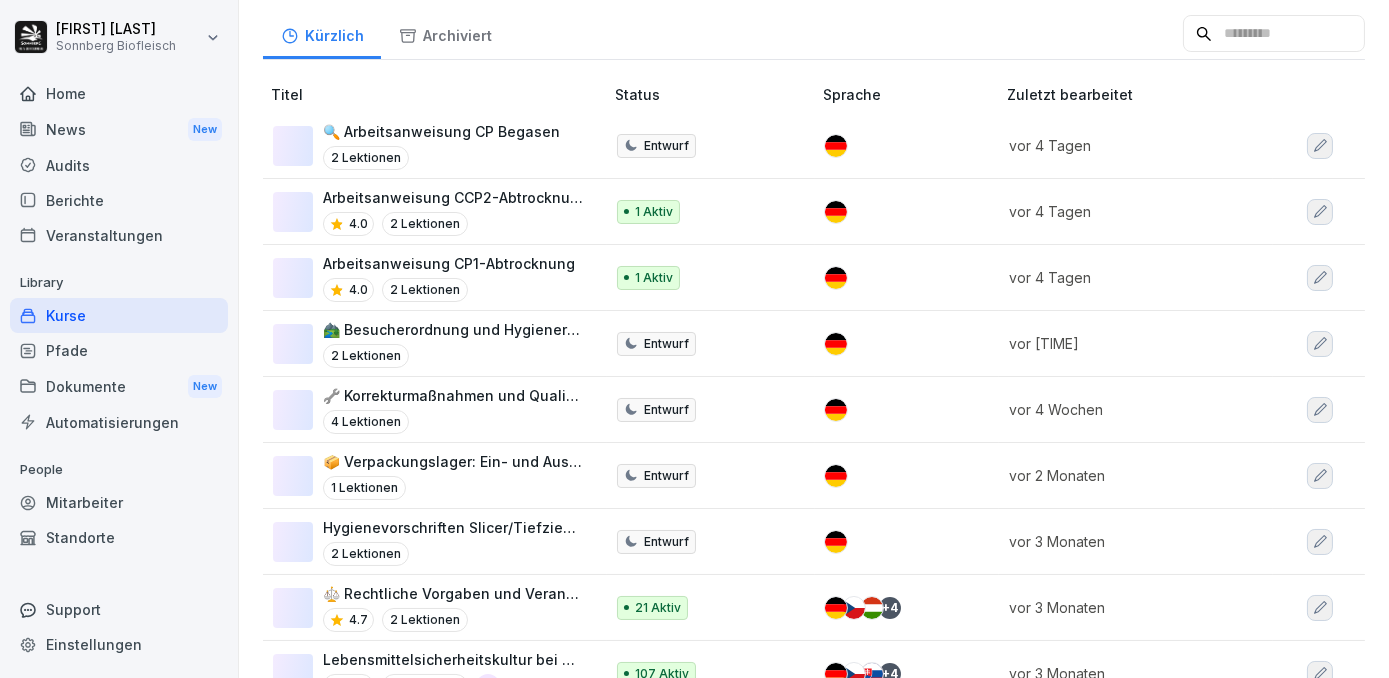 scroll, scrollTop: 0, scrollLeft: 0, axis: both 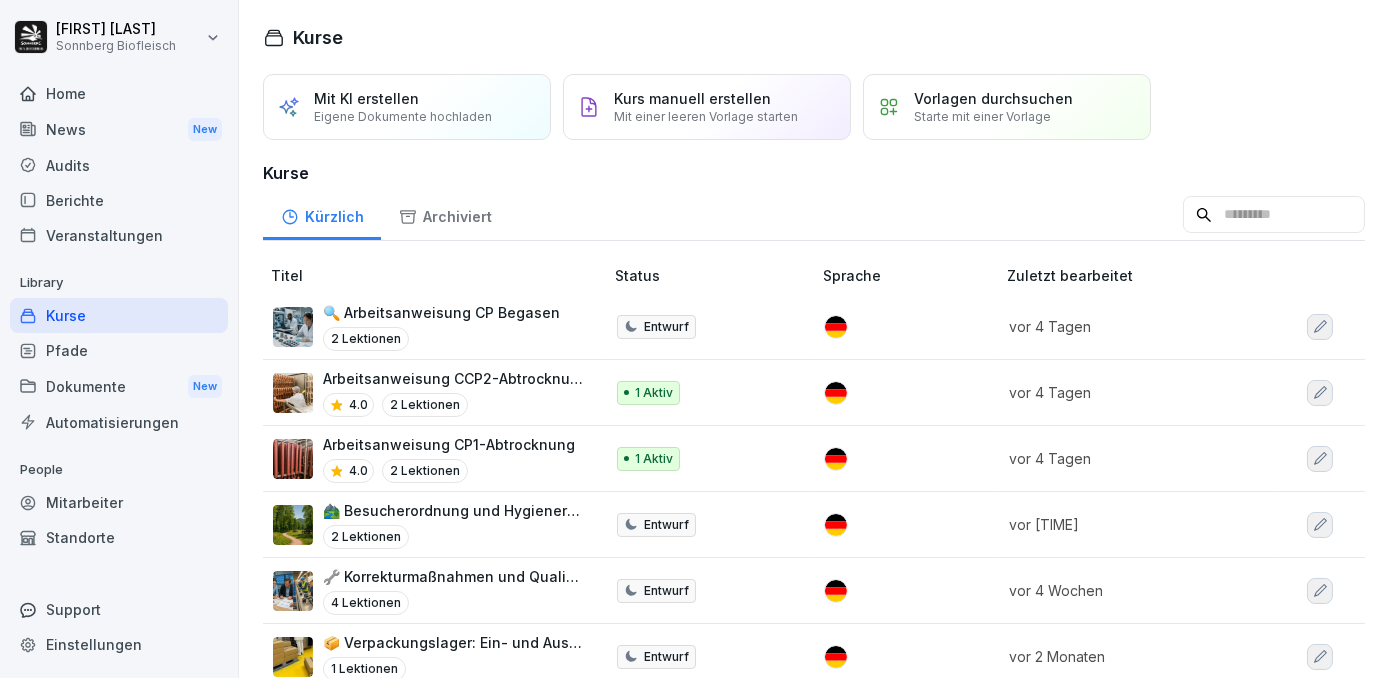 click on "Pfade" at bounding box center [119, 350] 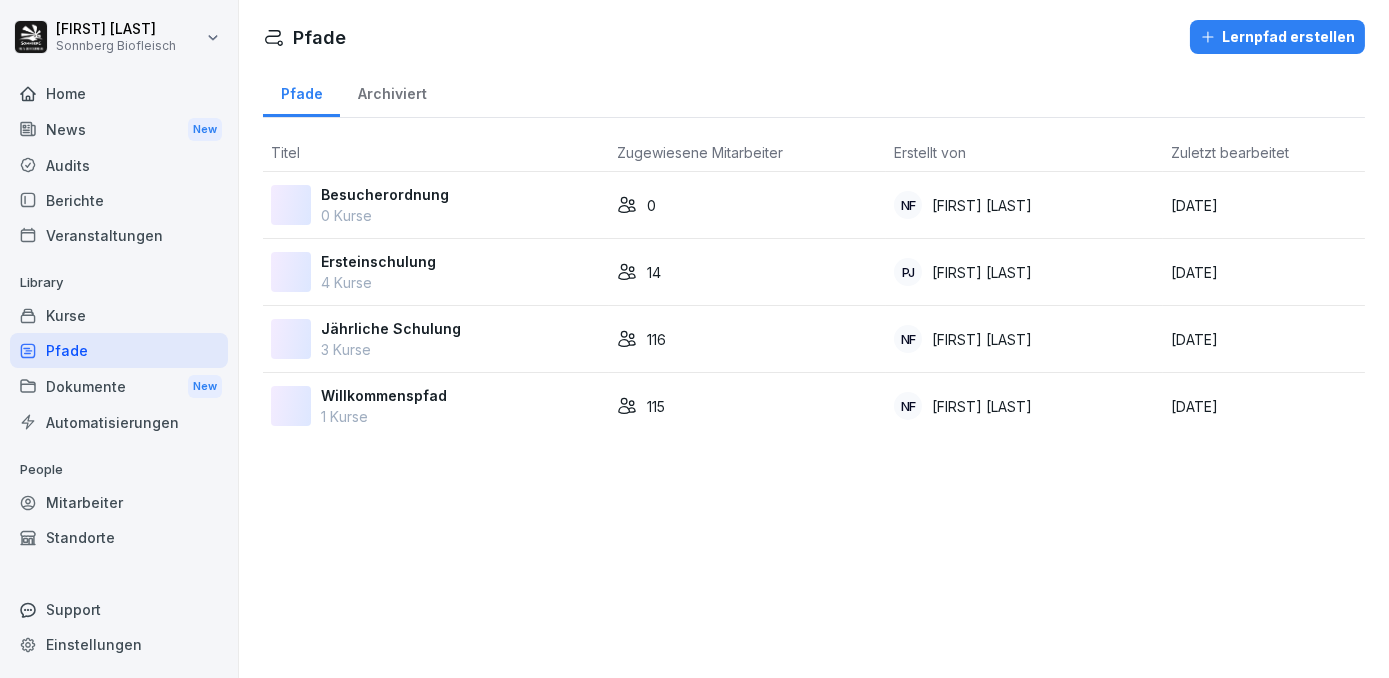 click on "Willkommenspfad 1 Kurse" at bounding box center (436, 406) 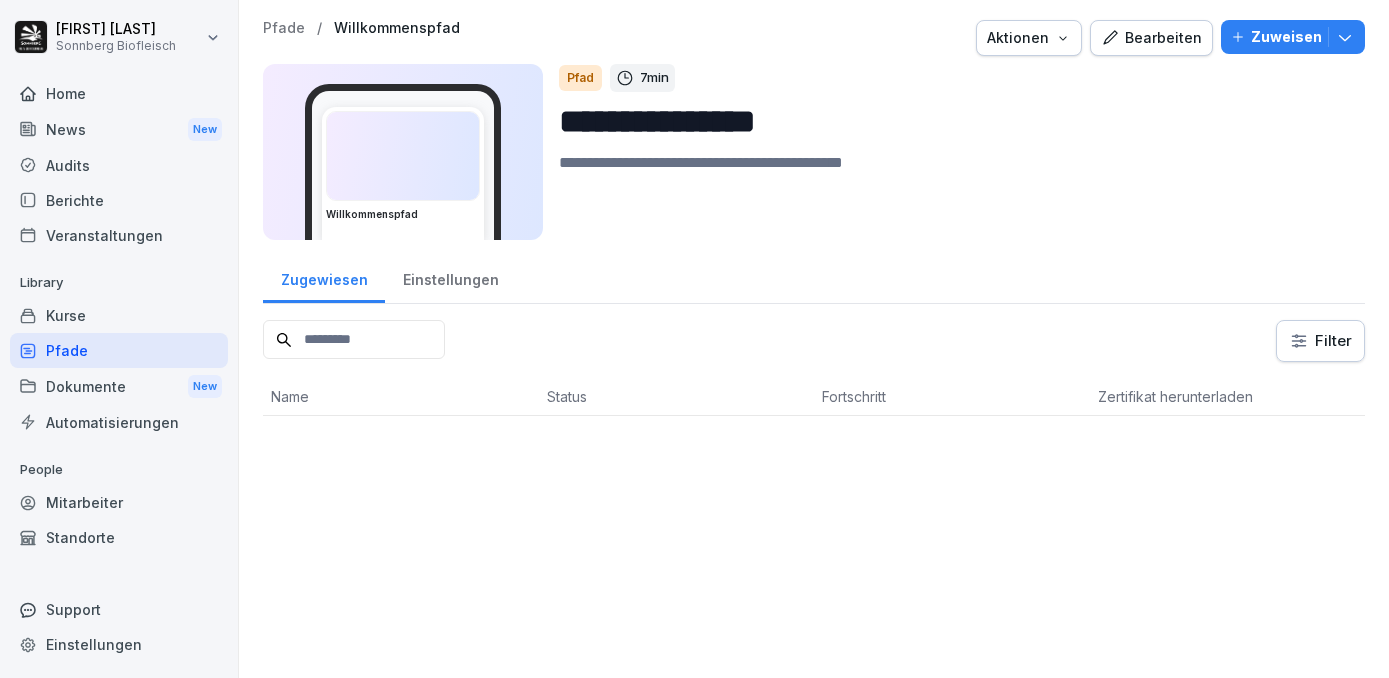 scroll, scrollTop: 0, scrollLeft: 0, axis: both 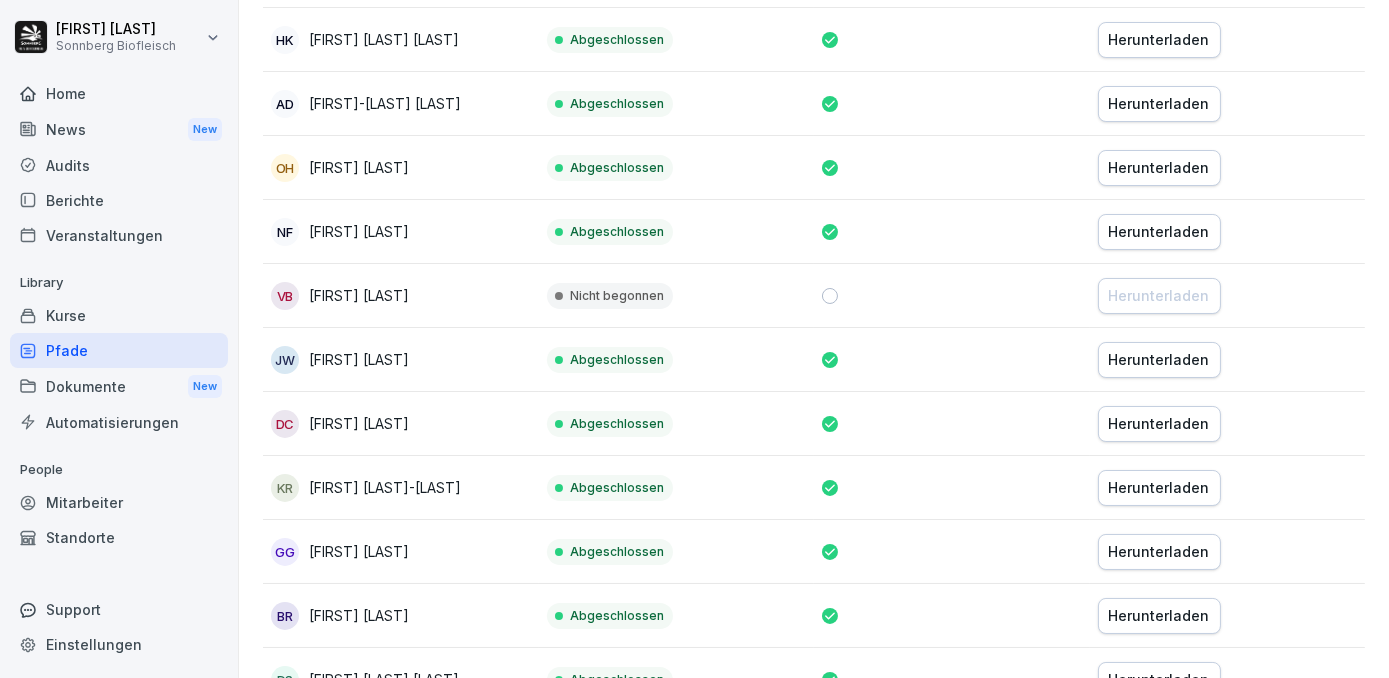 click on "Pfade" at bounding box center [119, 350] 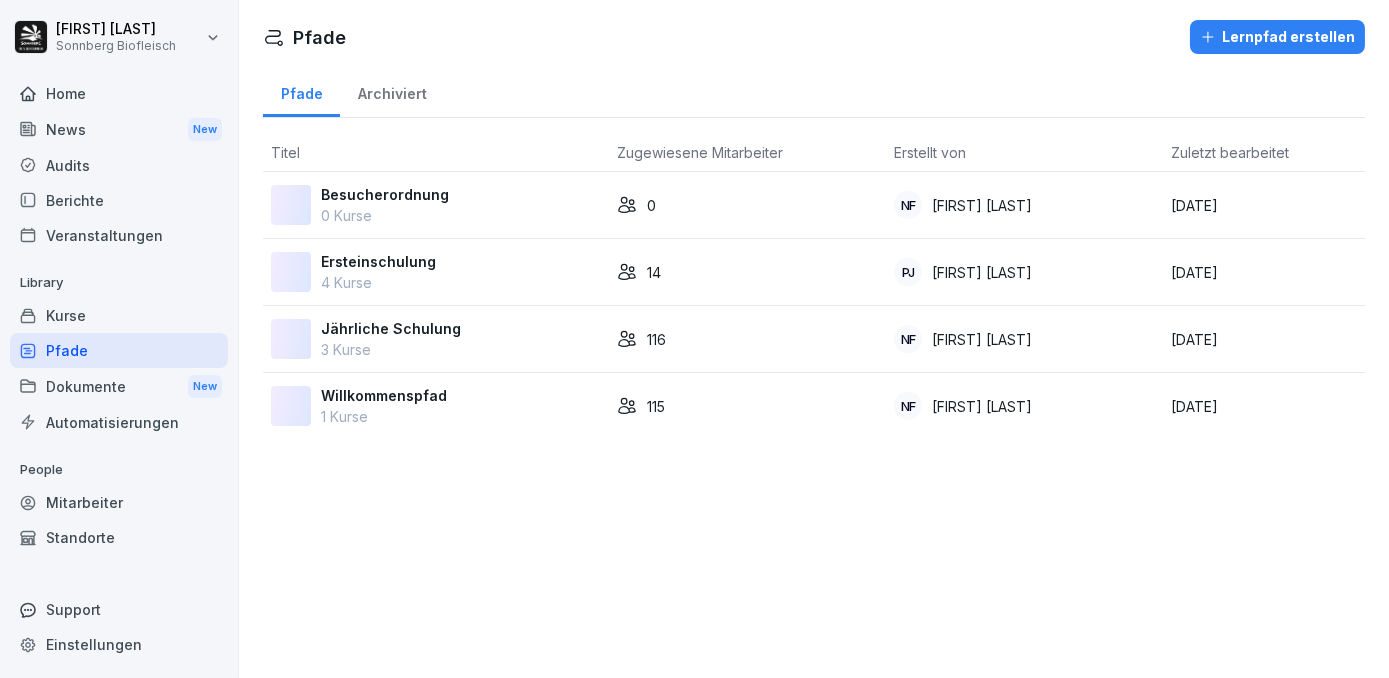 scroll, scrollTop: 0, scrollLeft: 0, axis: both 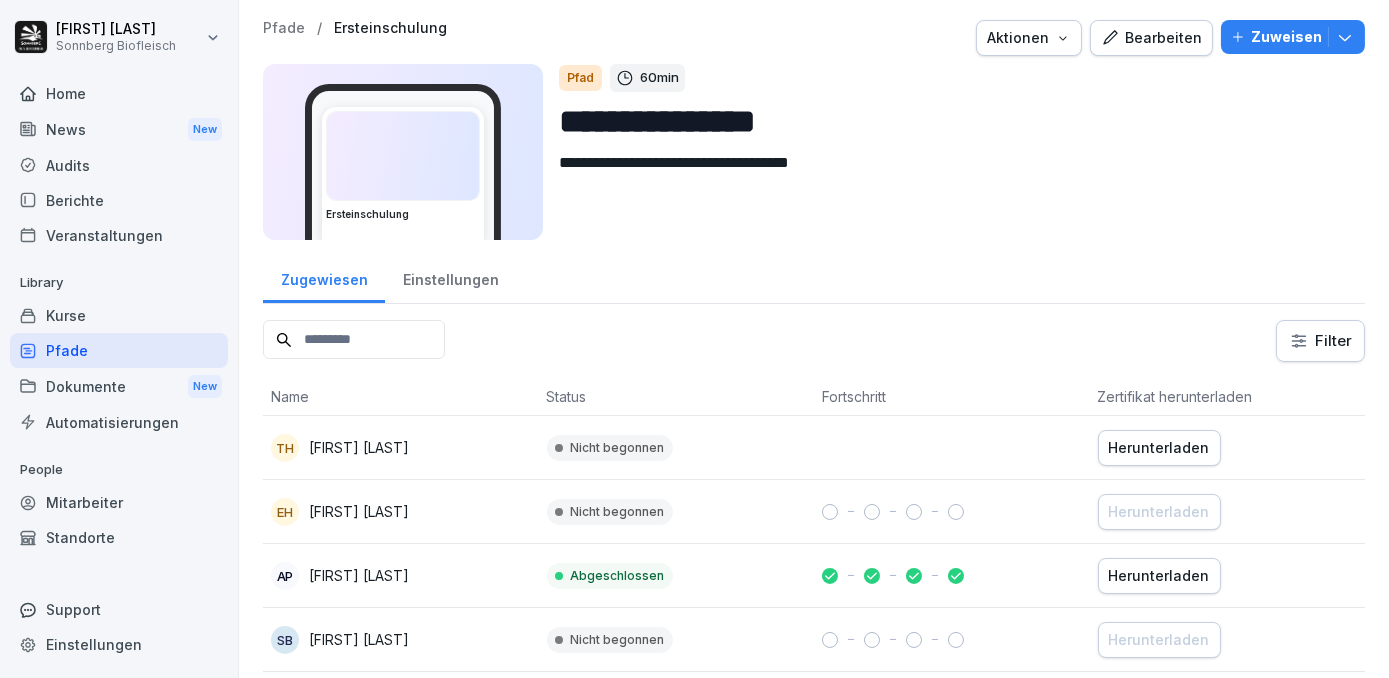 click on "Einstellungen" at bounding box center (450, 277) 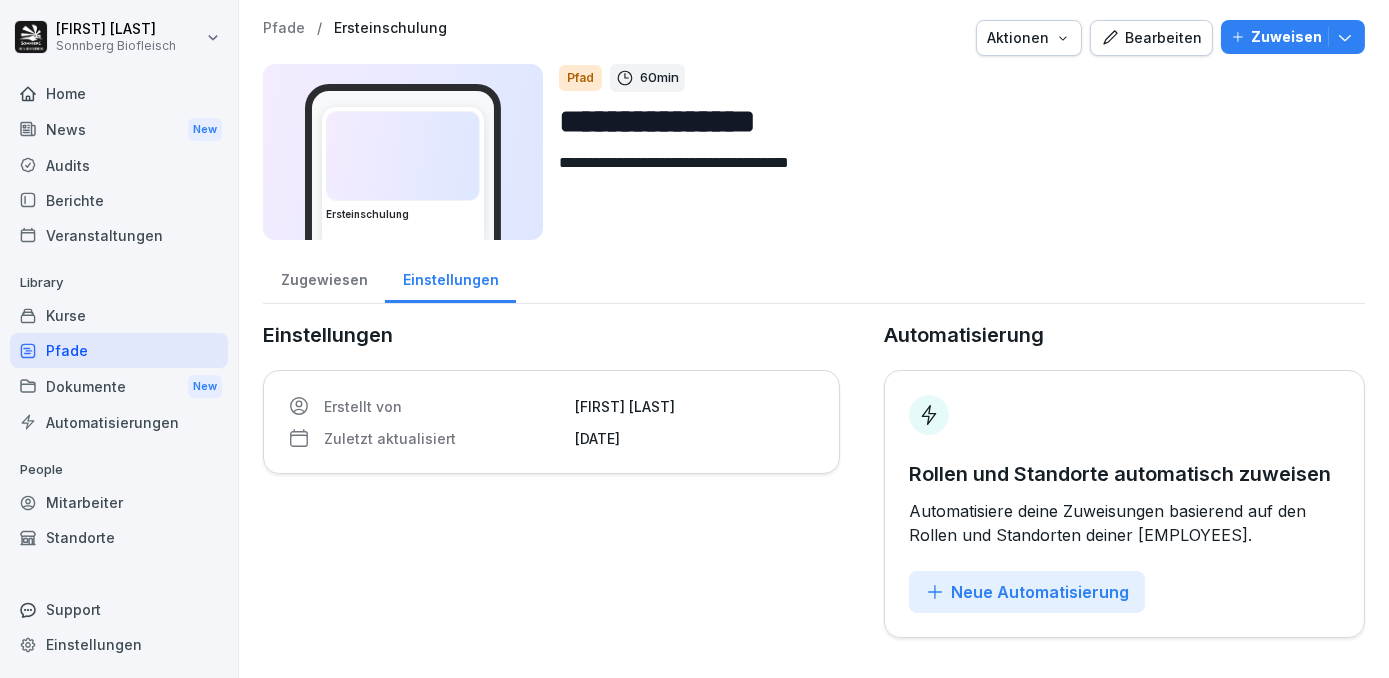 click on "Kurse" at bounding box center [119, 315] 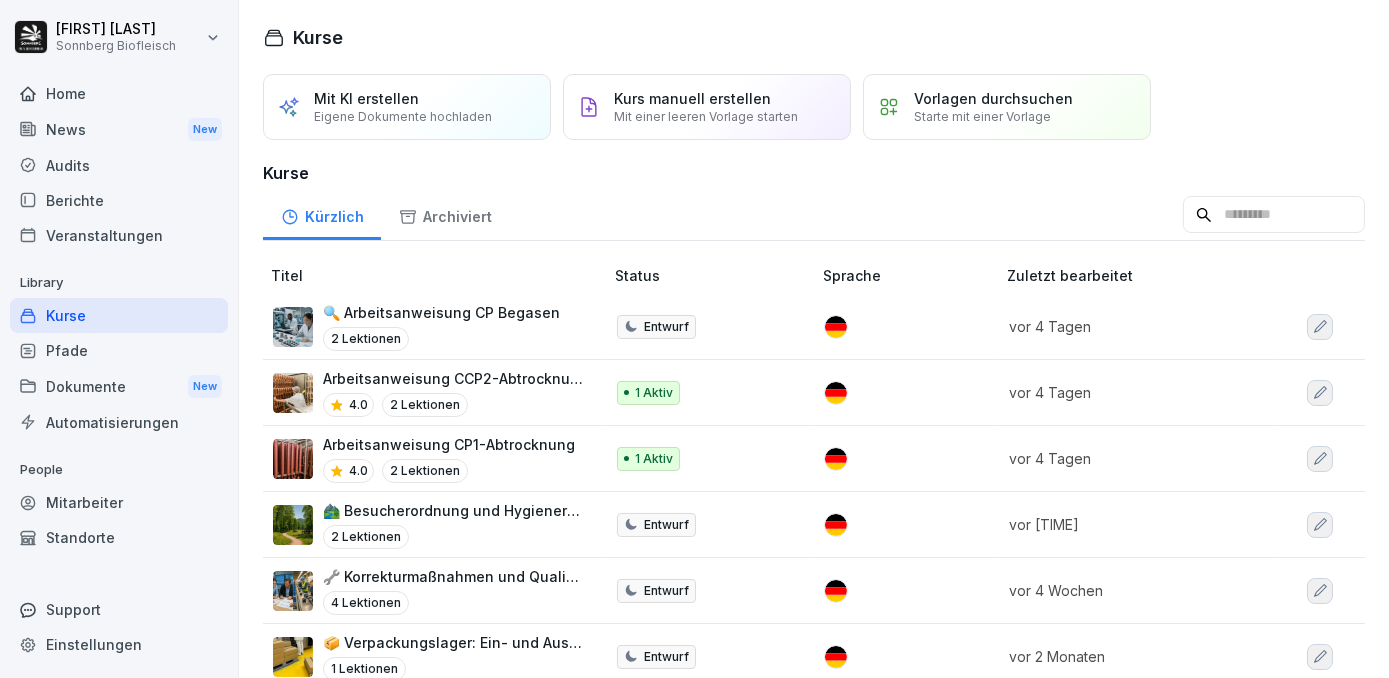 click on "Pfade" at bounding box center (119, 350) 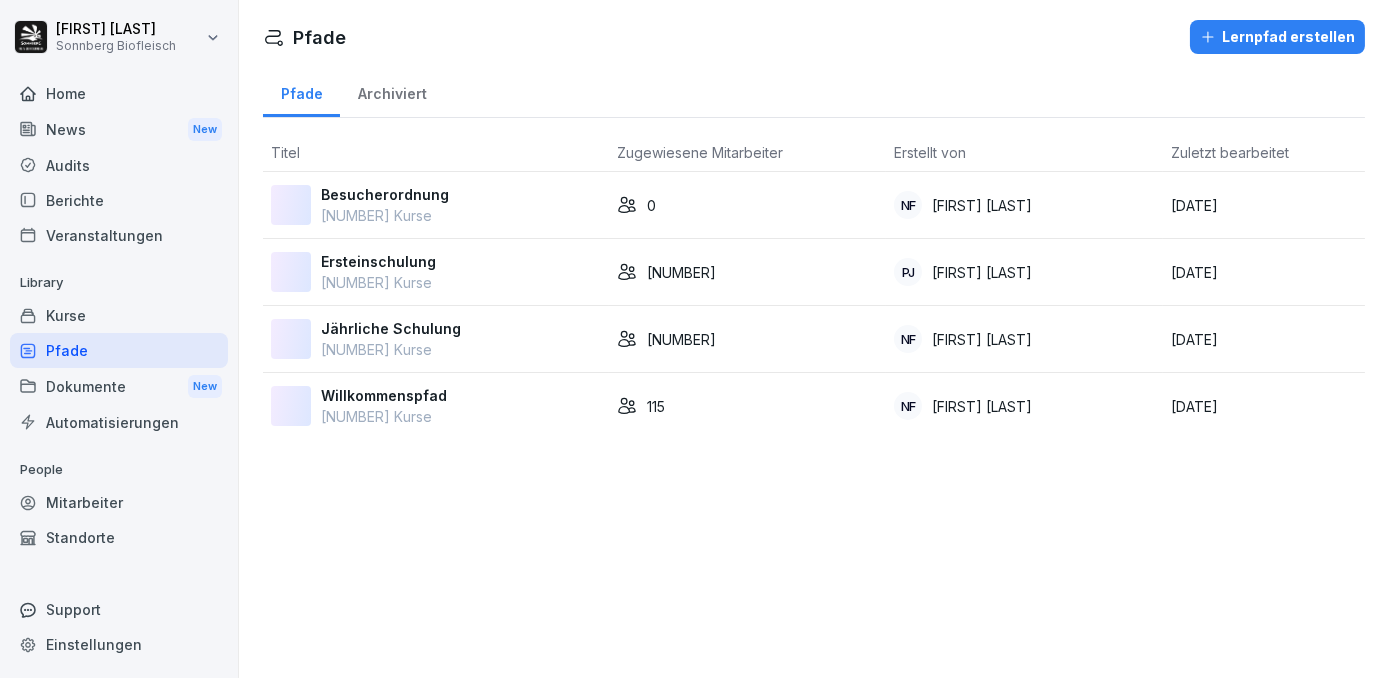 click on "Jährliche Schulung" at bounding box center [391, 328] 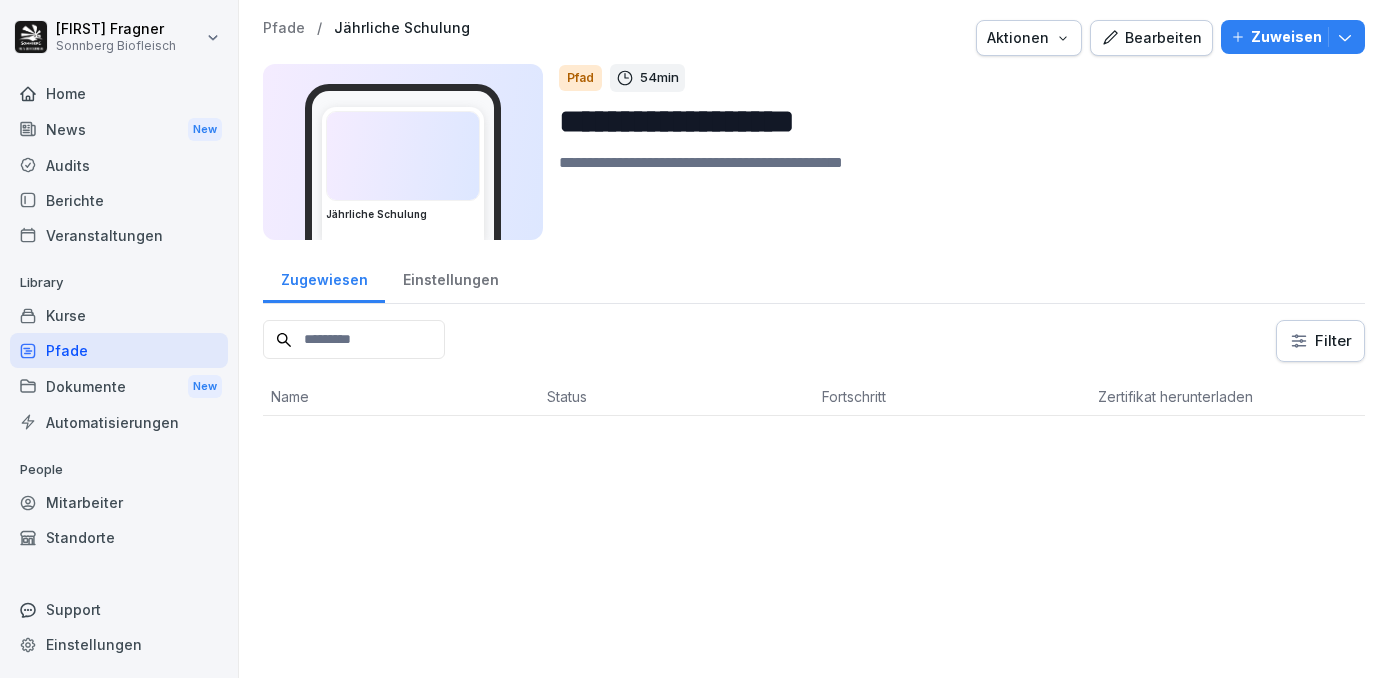 scroll, scrollTop: 0, scrollLeft: 0, axis: both 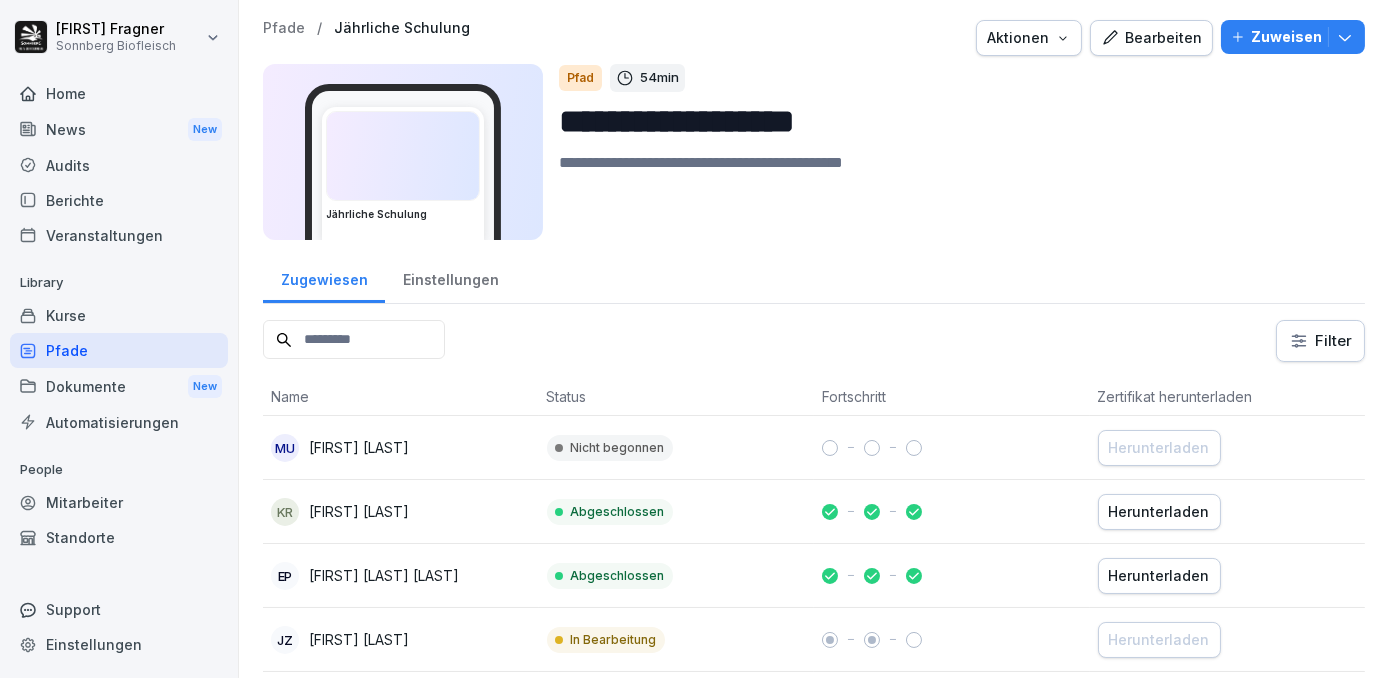 click on "Einstellungen" at bounding box center (450, 277) 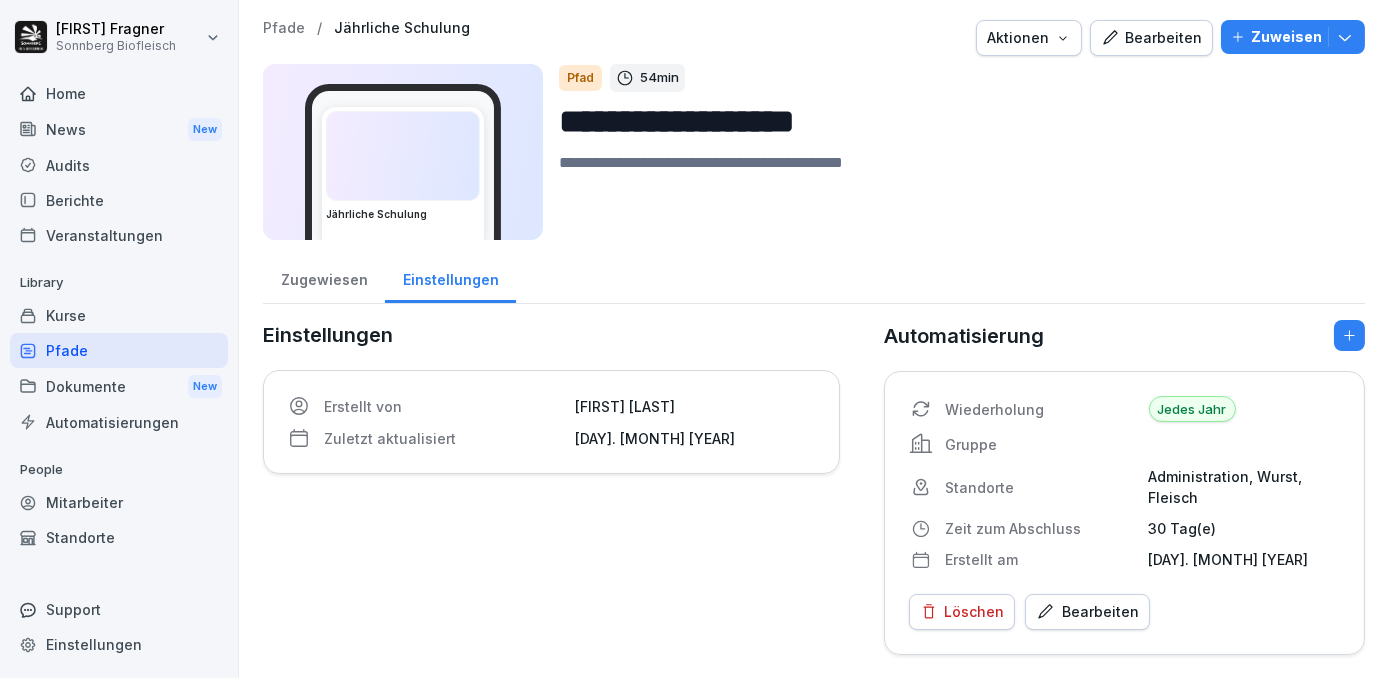 scroll, scrollTop: 8, scrollLeft: 0, axis: vertical 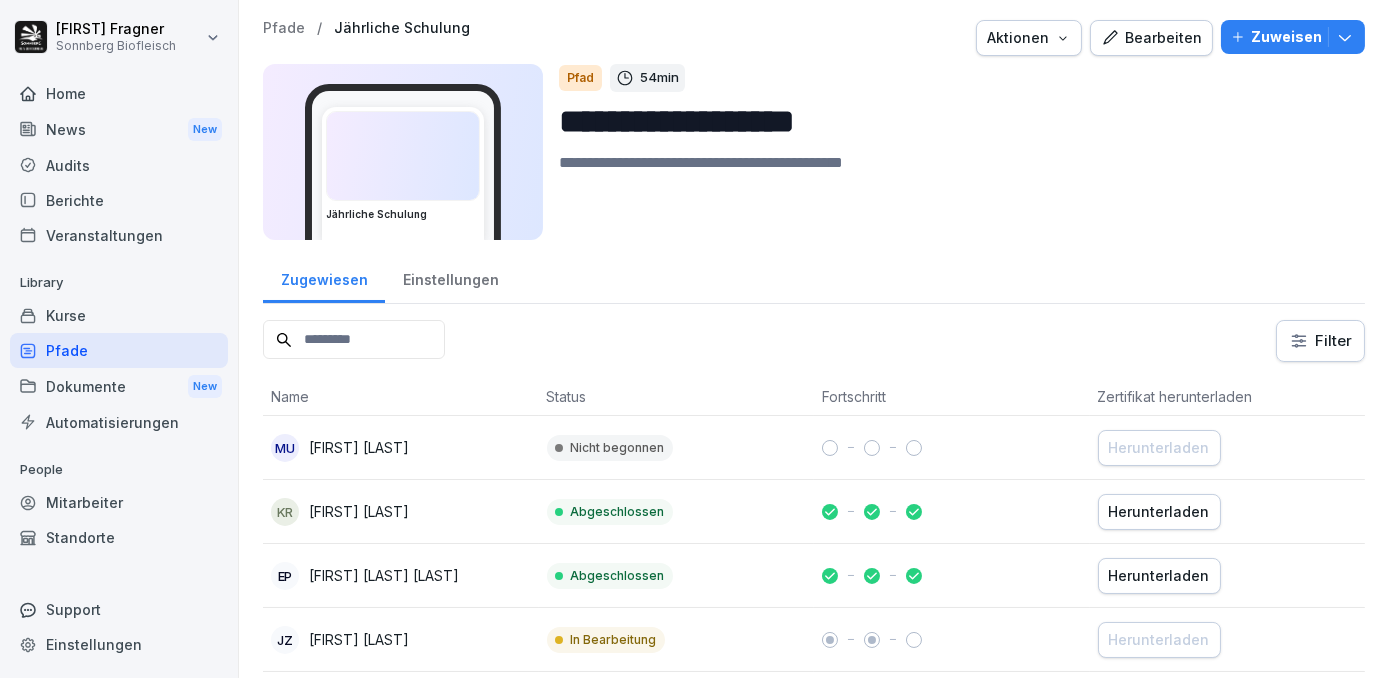 click on "Einstellungen" at bounding box center [450, 277] 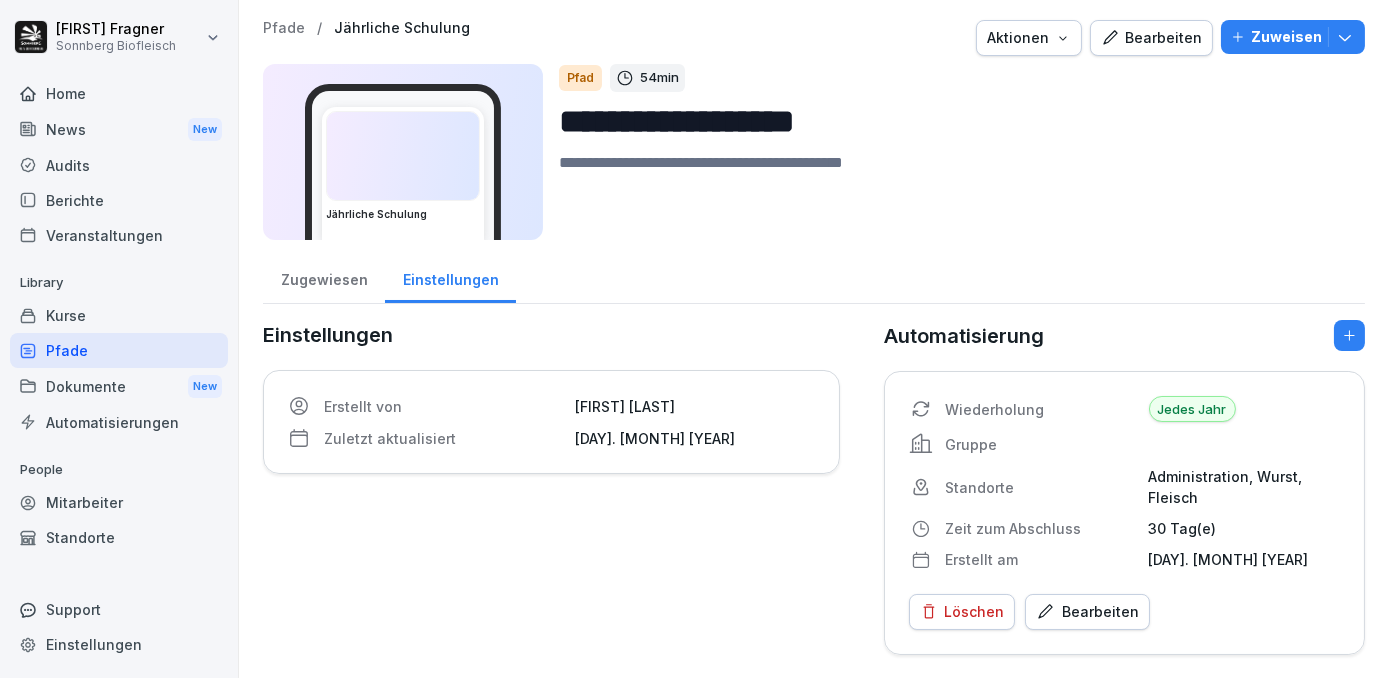 scroll, scrollTop: 0, scrollLeft: 0, axis: both 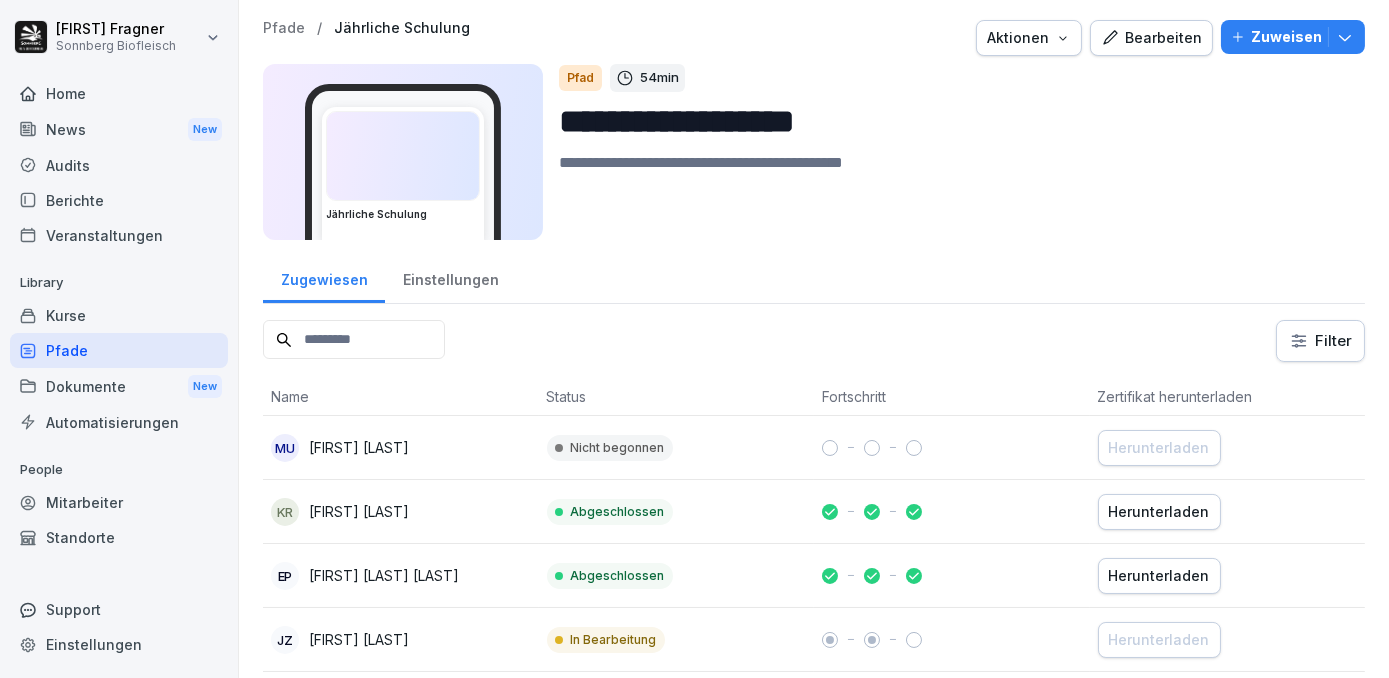click on "News New" at bounding box center (119, 129) 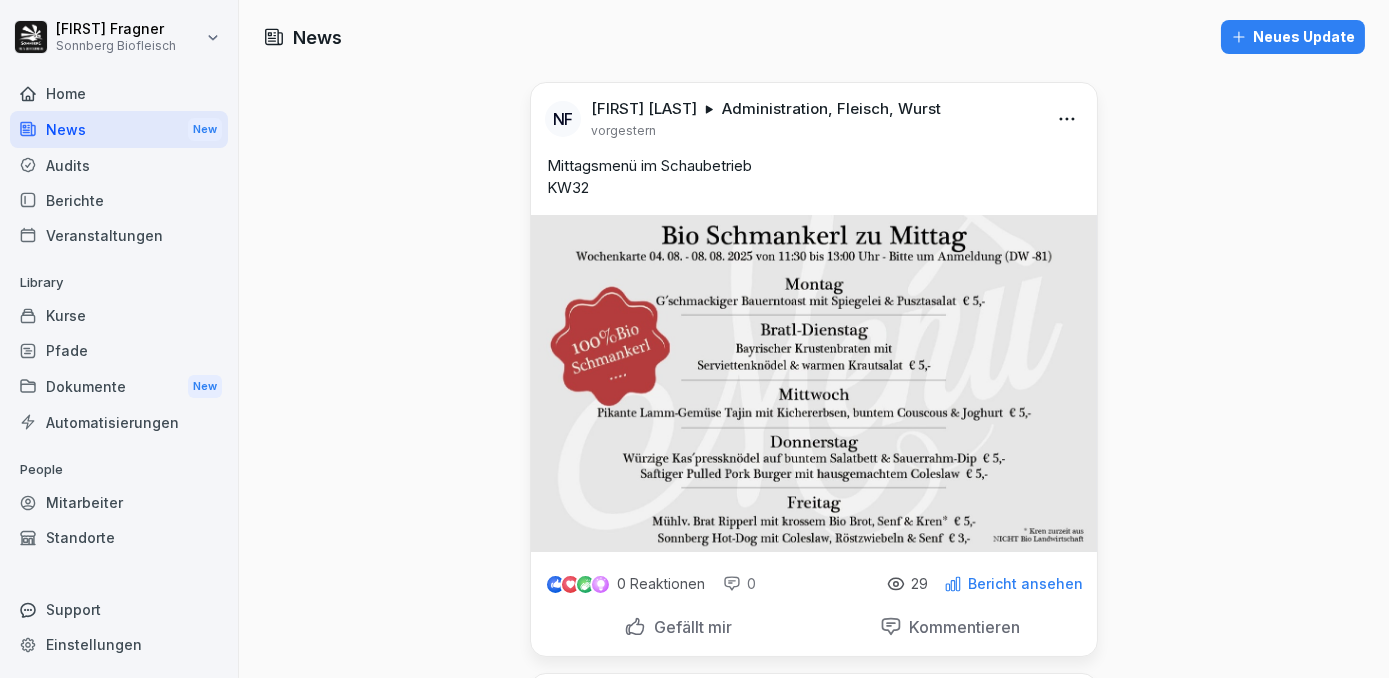 scroll, scrollTop: 363, scrollLeft: 0, axis: vertical 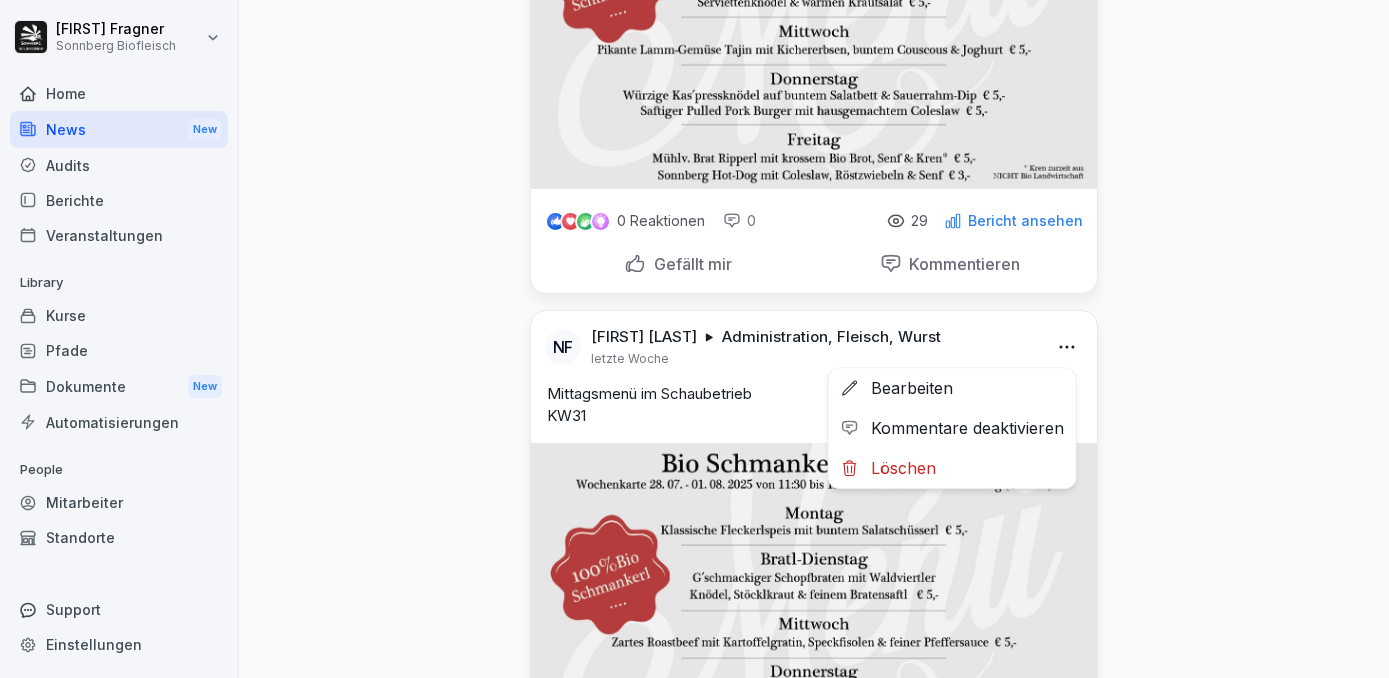 click on "[FIRST] [LAST] Administration, Fleisch, Wurst vorgestern Mittagsmenü im Schaubetrieb
KW32 0 Reaktionen 0 29 Bericht ansehen Gefällt mir Kommentieren NF [FIRST] [LAST] Administration, Fleisch, Wurst letzte Woche   Bearbeiten Kommentare deaktivieren   Löschen Mittagsmenü im Schaubetrieb
KW31 2 Reaktionen 0 49 Bericht ansehen Gefällt mir Kommentieren NF [FIRST] [LAST] Administration, Fleisch, Wurst vor 3 Wochen Da das virtuelle Personalbüro "AIDA" am Handy nicht oder nur eingeschränkt nutzbar war, wurden im Hintergrund nochmals Anpassungen vorgenommen.
Bitte ab sofort über folgende URL einsteigen:
https://personal.example.com 2 Reaktionen 0 72 Bericht ansehen Gefällt mir Kommentieren NF [FIRST] [LAST] Administration, Fleisch, Wurst letzten Monat 1 Reaktionen 0 80" at bounding box center [694, 339] 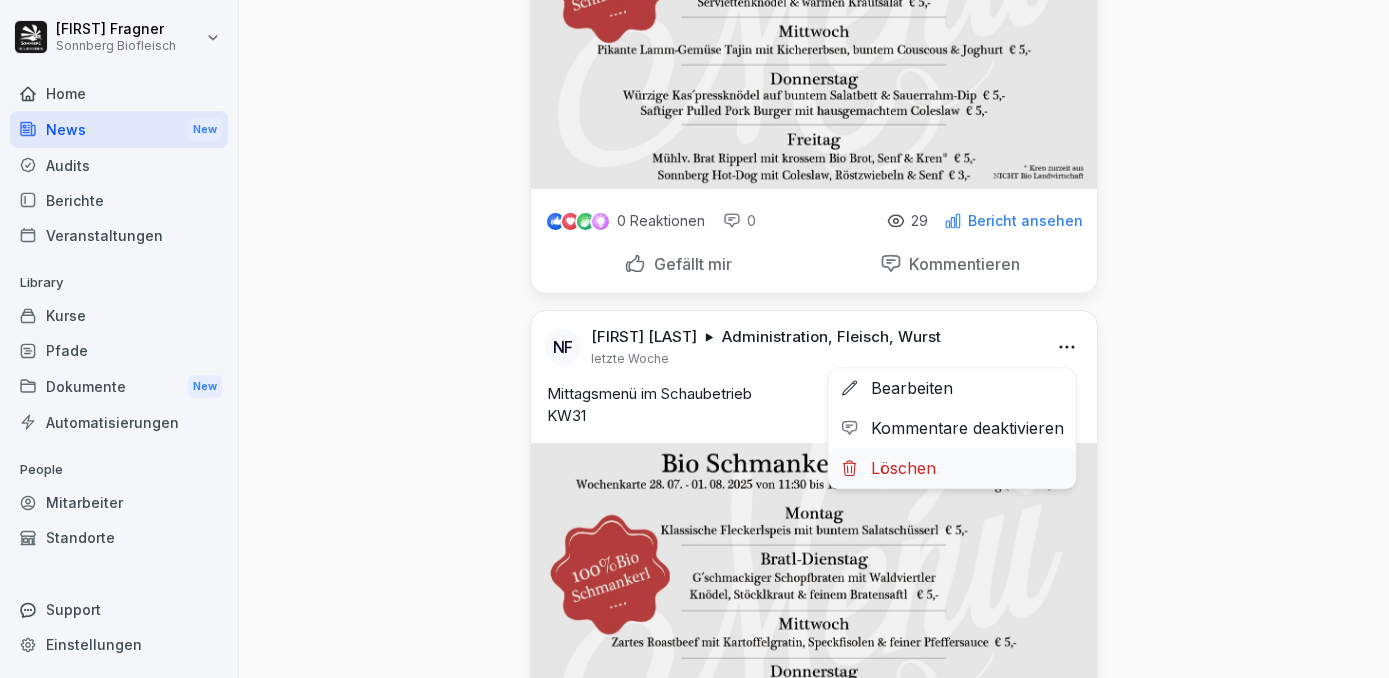 click on "Löschen" at bounding box center [952, 468] 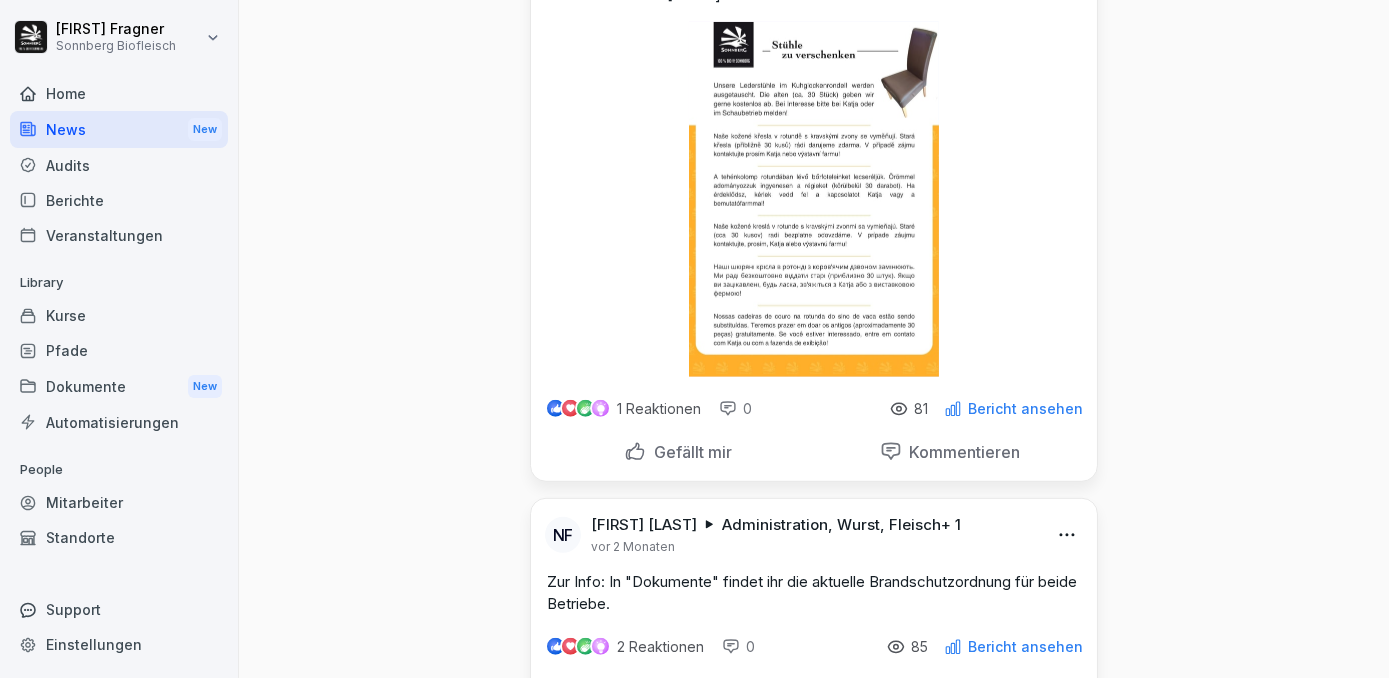 scroll, scrollTop: 2772, scrollLeft: 0, axis: vertical 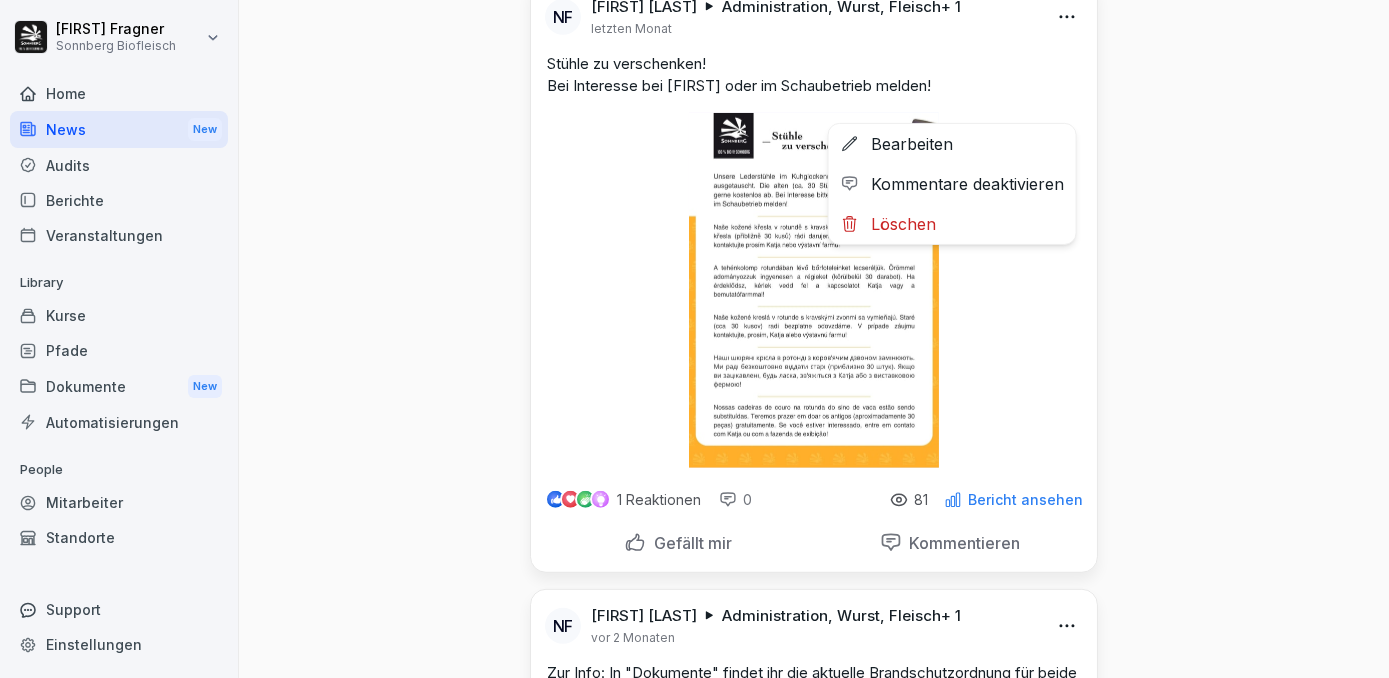 click on "[FIRST] [LAST] Administration, Fleisch, Wurst vorgestern Mittagsmenü im Schaubetrieb
KW32 0 Reaktionen 0 29 Bericht ansehen Gefällt mir Kommentieren NF [FIRST] [LAST] Administration, Fleisch, Wurst vor 3 Wochen Da das virtuelle Personalbüro "AIDA" am Handy nicht oder nur eingeschränkt nutzbar war, wurden im Hintergrund nochmals Anpassungen vorgenommen.
Bitte ab sofort über folgende URL einsteigen:
https://personal.example.com
Dieser Link ist wieder Österreichweit nutzbar.
Erklärung mit neuem Link findet ihr unter "Dokumente"!
Bei Fragen gerne im Personalbüro melden!
Nochmal zur Info:
ZA- und Urlaubsanträge sind verpflichtend über AIDA zu stellen. 2 Reaktionen 0 72 Bericht ansehen Gefällt mir Kommentieren NF [FIRST] [LAST] Administration, Fleisch, Wurst letzten Monat 1 Reaktionen 0" at bounding box center (694, 339) 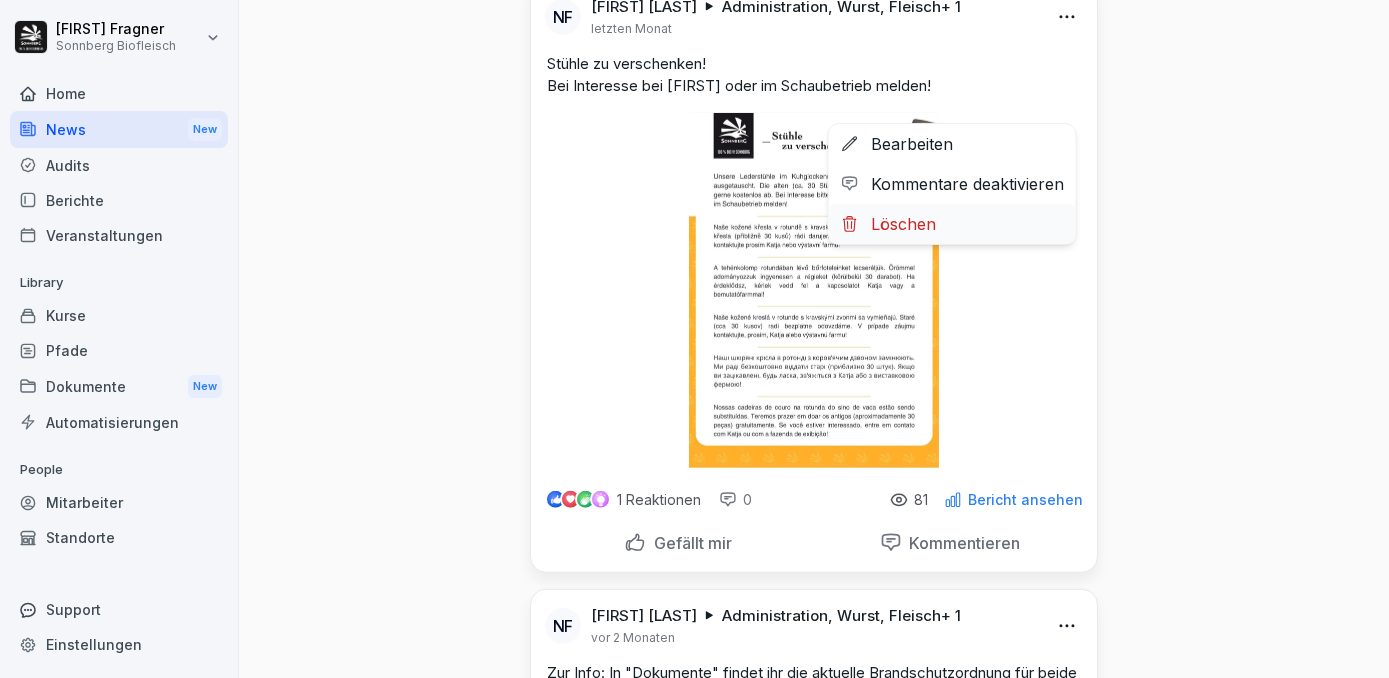 click on "Löschen" at bounding box center [952, 224] 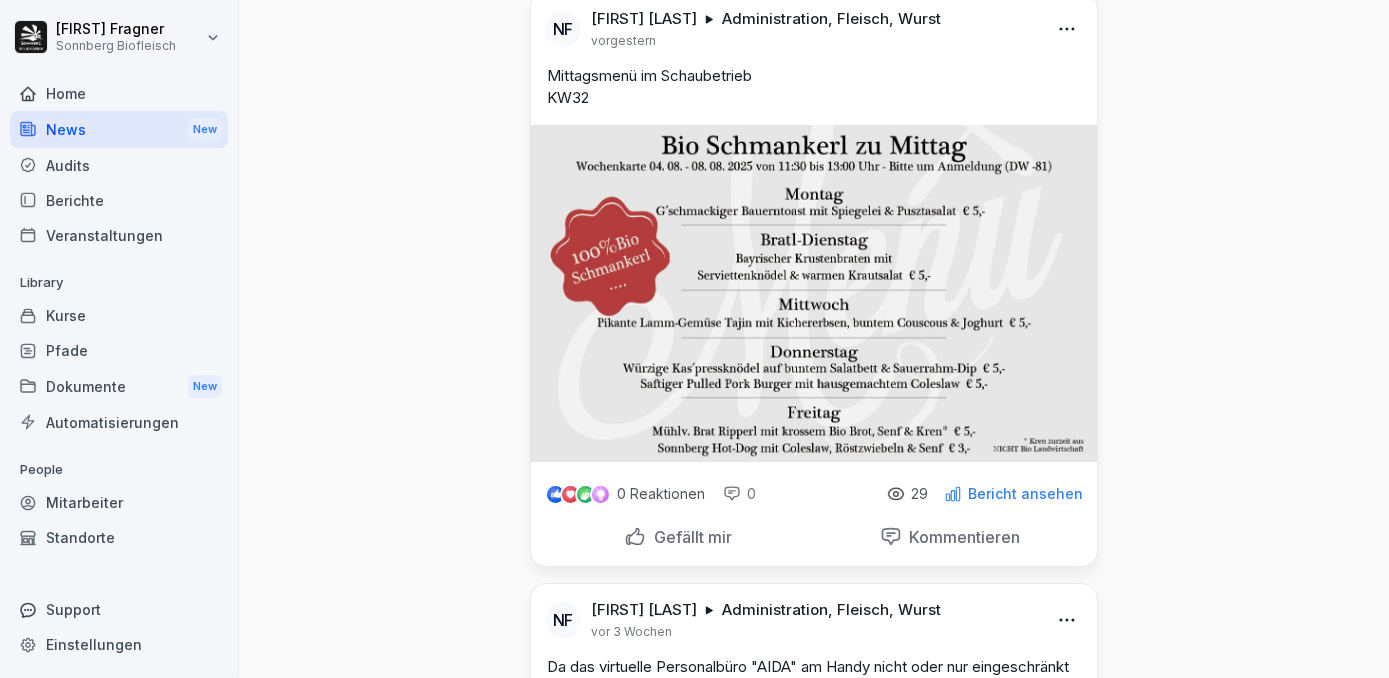 scroll, scrollTop: 0, scrollLeft: 0, axis: both 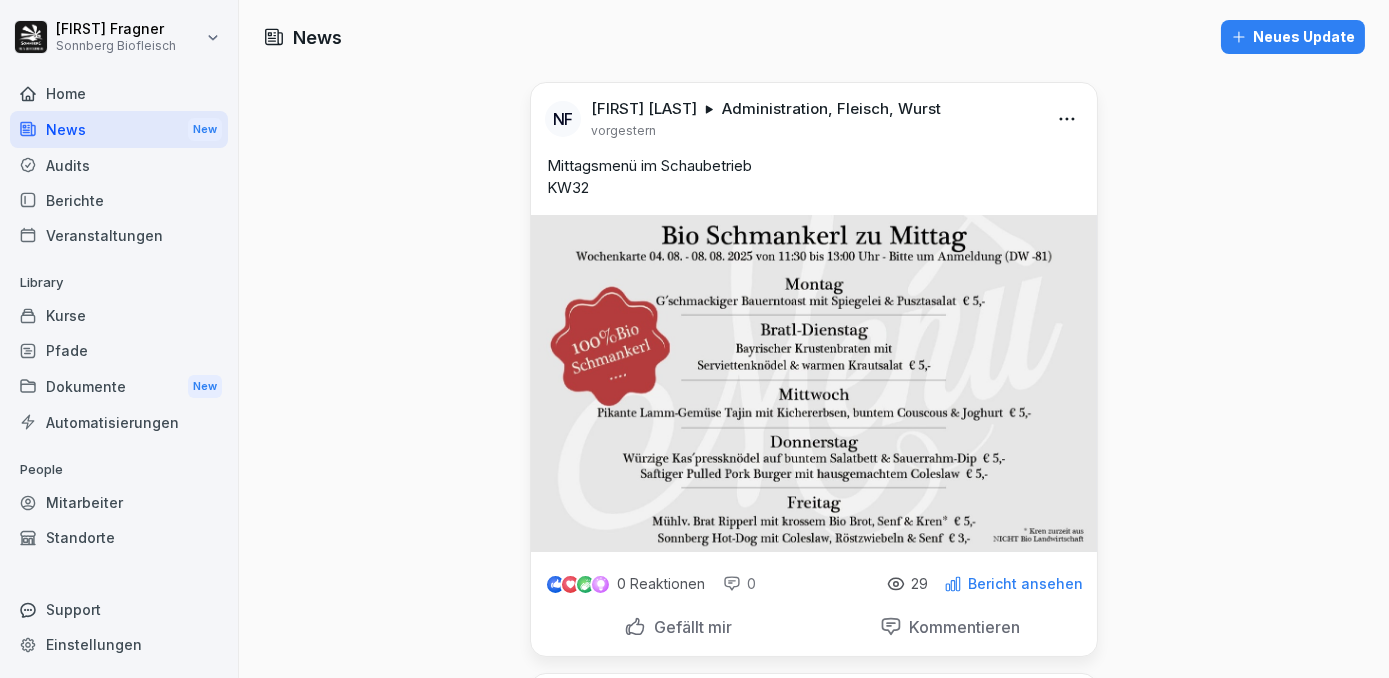 click on "Home" at bounding box center (119, 93) 